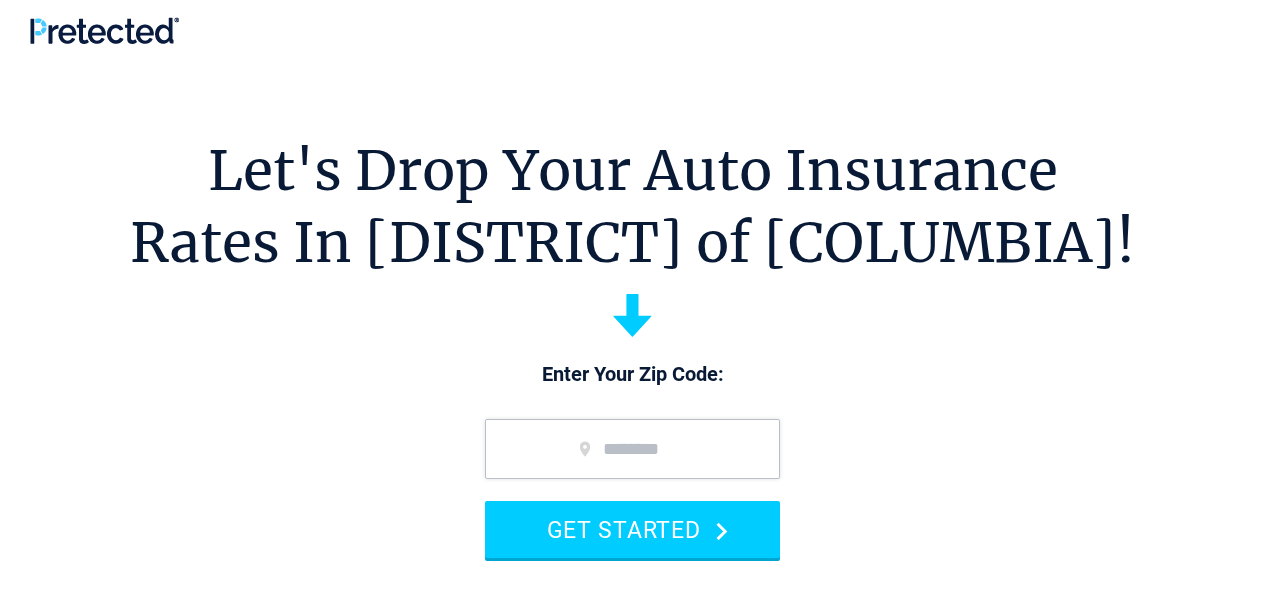 scroll, scrollTop: 259, scrollLeft: 0, axis: vertical 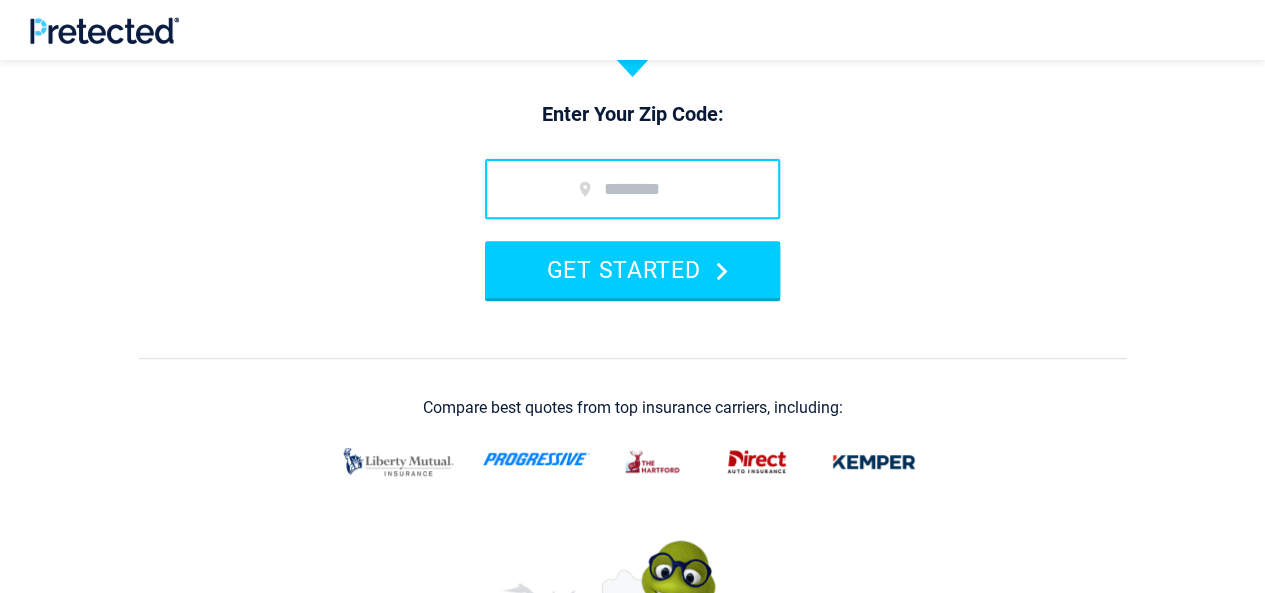click at bounding box center (632, 189) 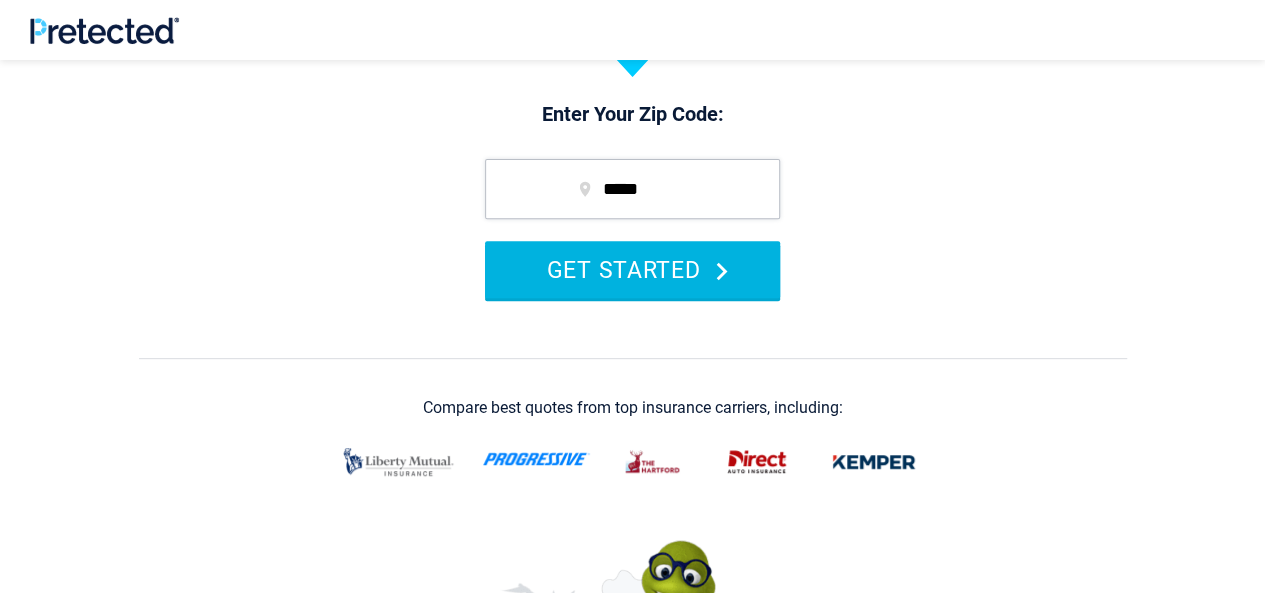 click on "GET STARTED" at bounding box center (632, 269) 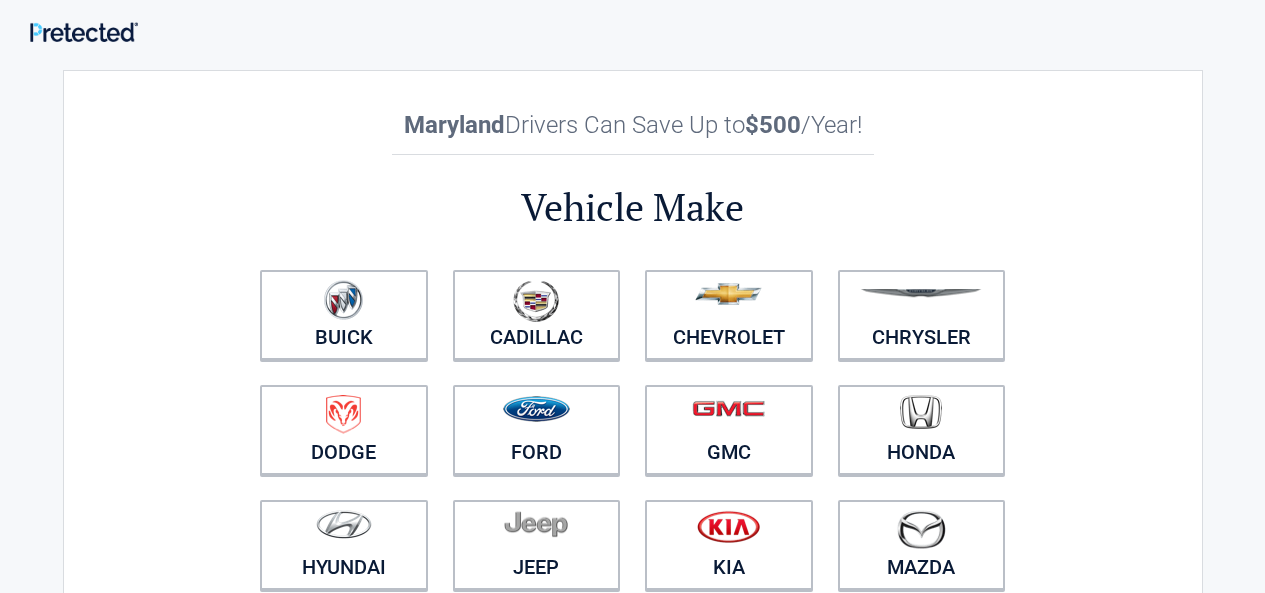 scroll, scrollTop: 0, scrollLeft: 0, axis: both 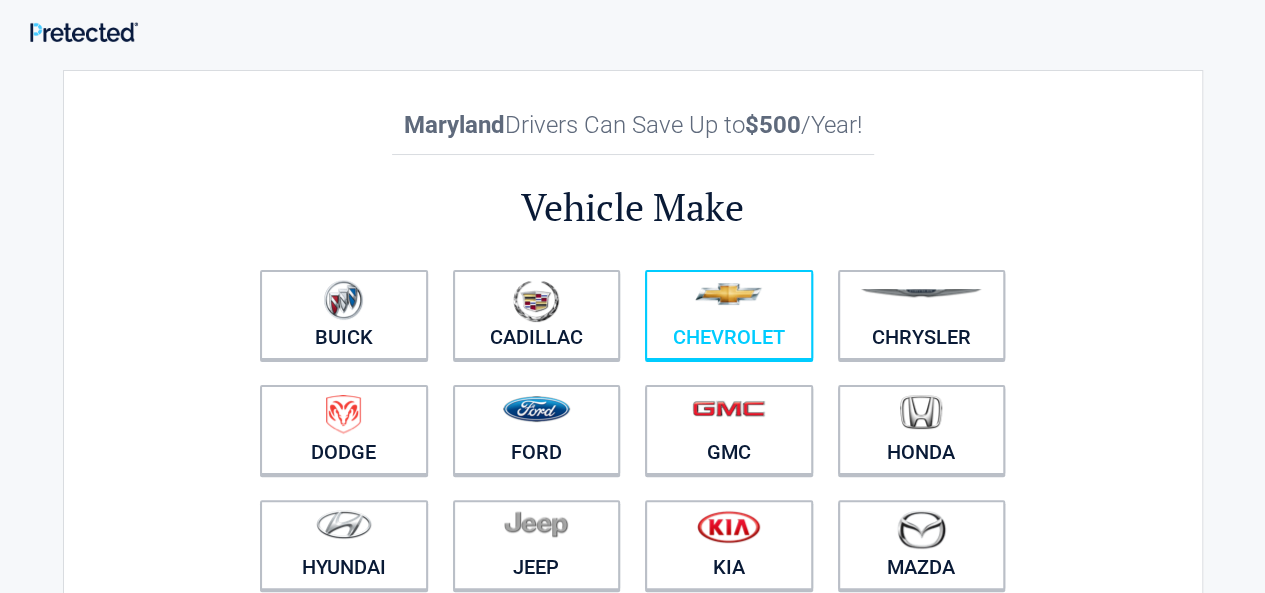click on "Chevrolet" at bounding box center [729, 315] 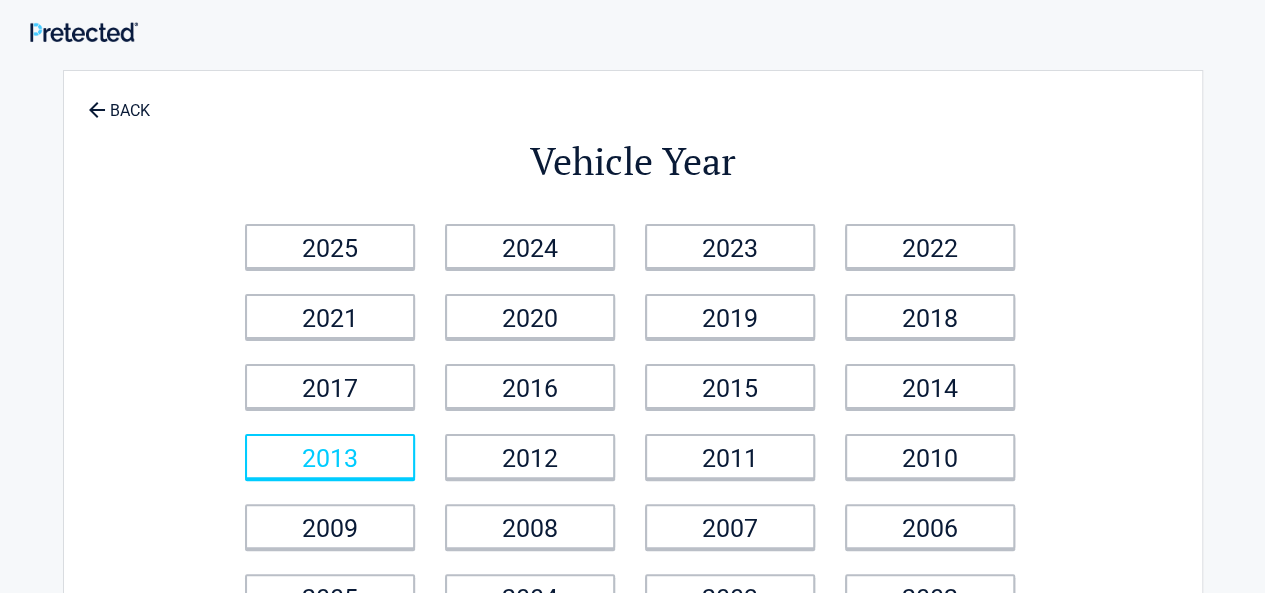 click on "2013" at bounding box center [330, 456] 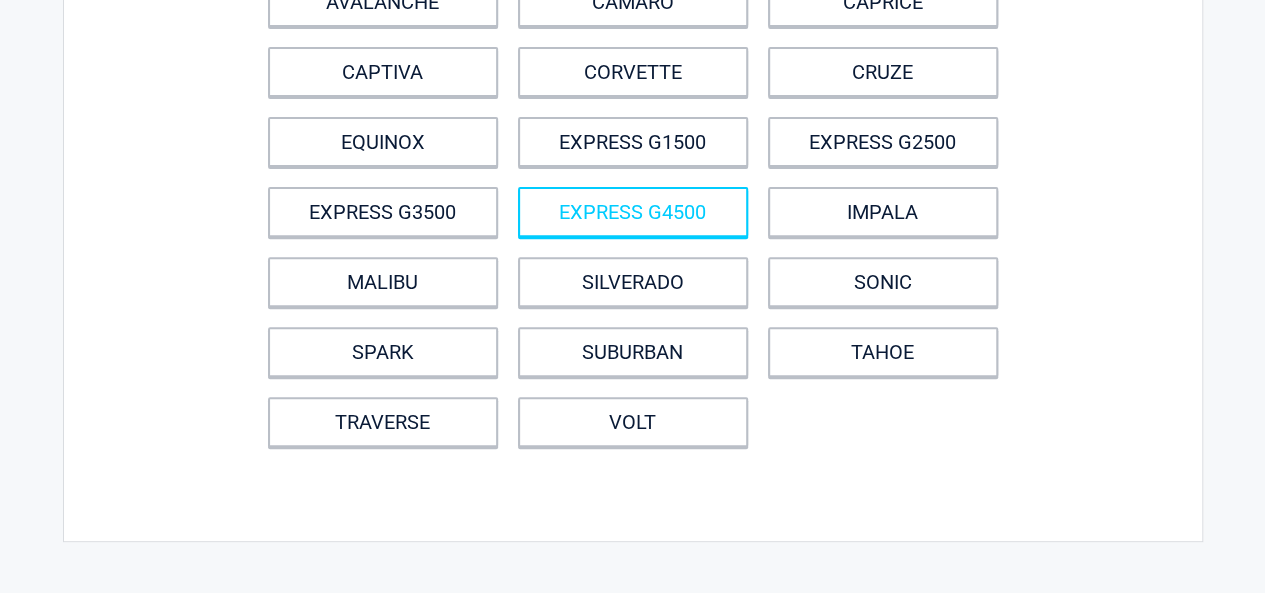 scroll, scrollTop: 302, scrollLeft: 0, axis: vertical 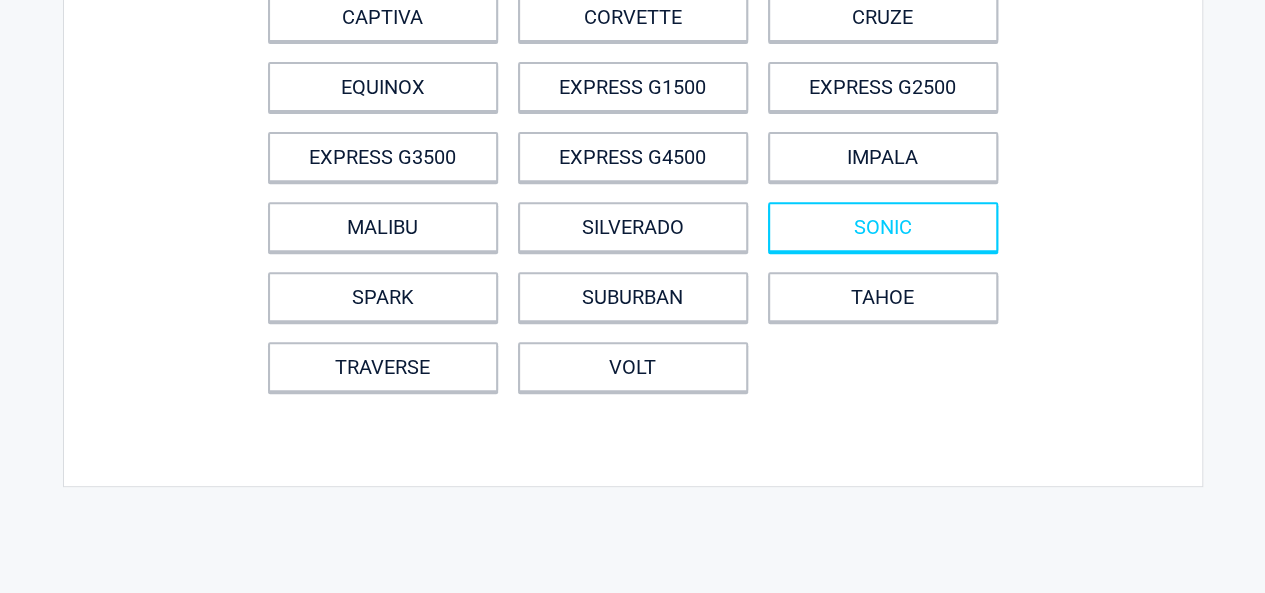 click on "SONIC" at bounding box center [883, 227] 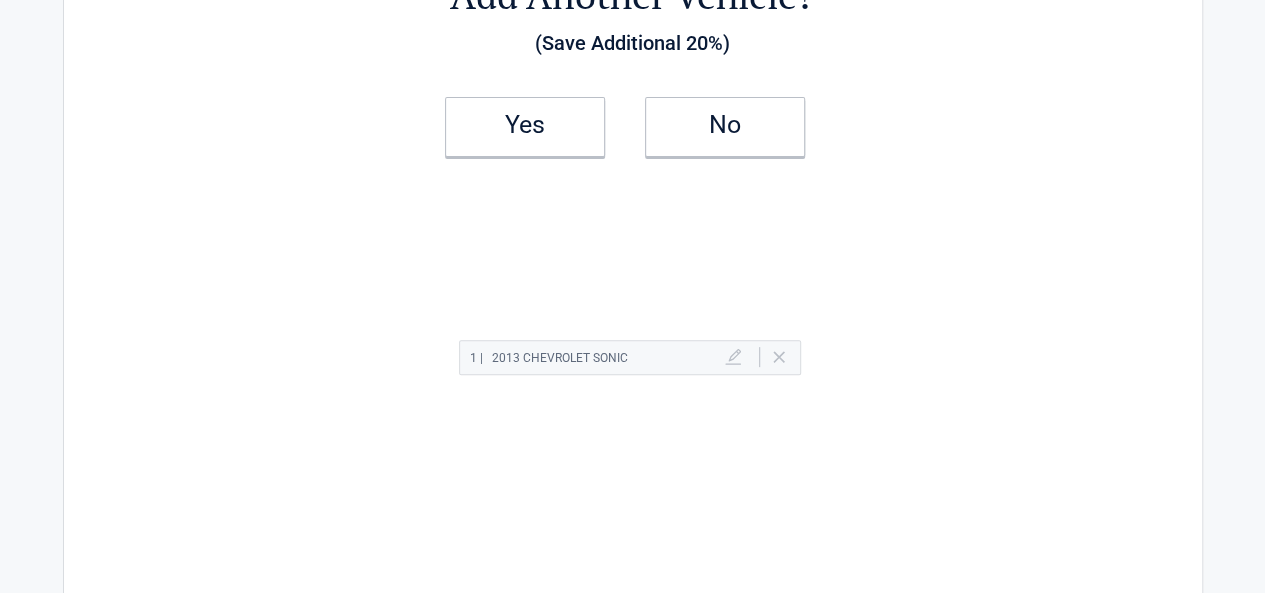 scroll, scrollTop: 0, scrollLeft: 0, axis: both 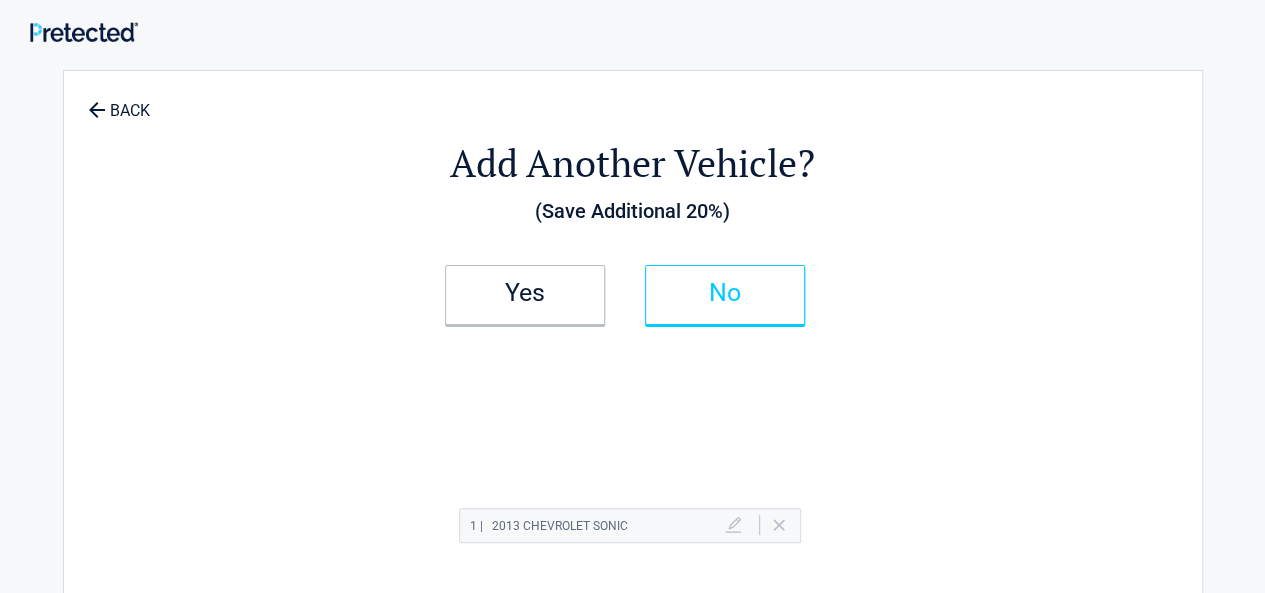 click on "No" at bounding box center (725, 293) 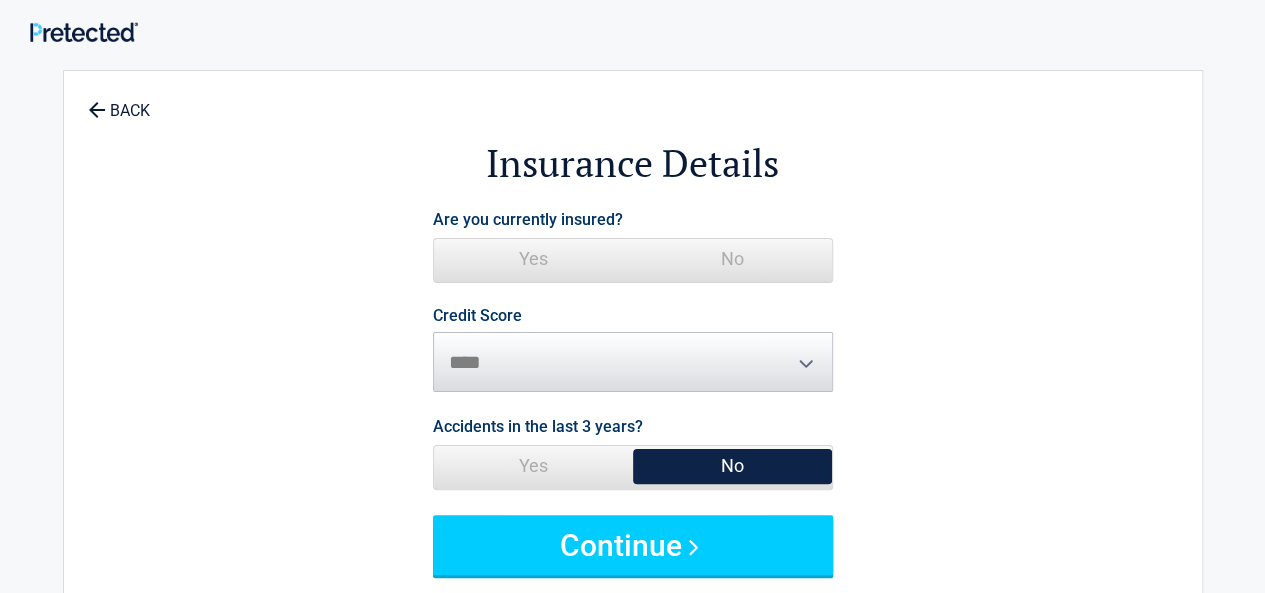 click on "No" at bounding box center [732, 259] 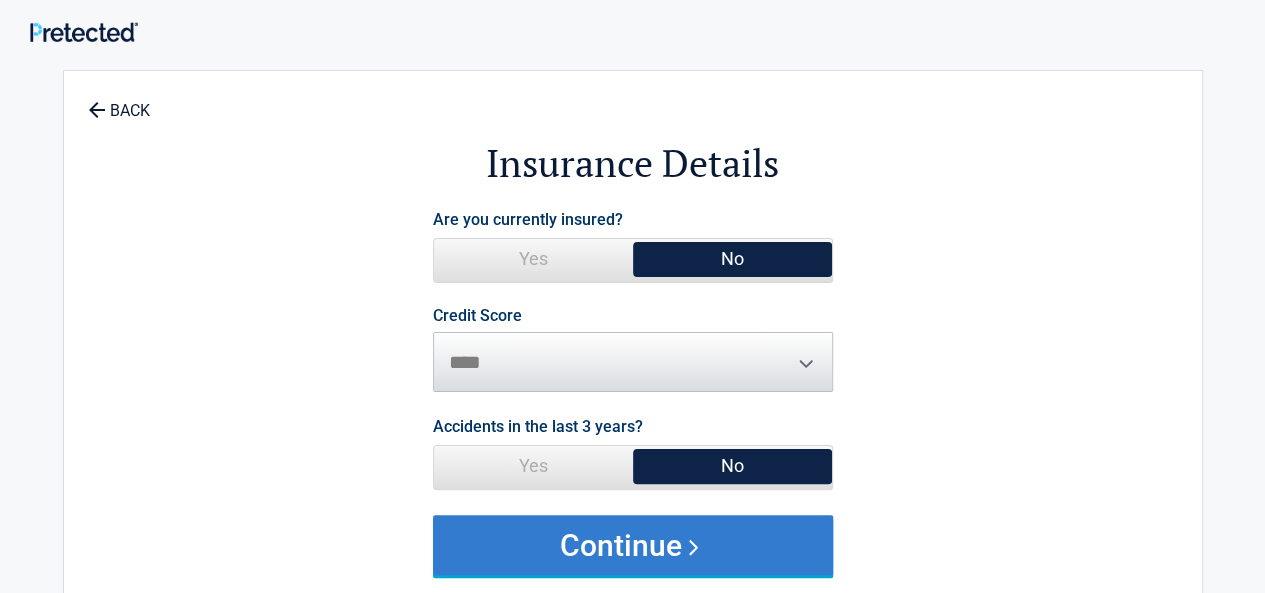 click on "Continue" at bounding box center [633, 545] 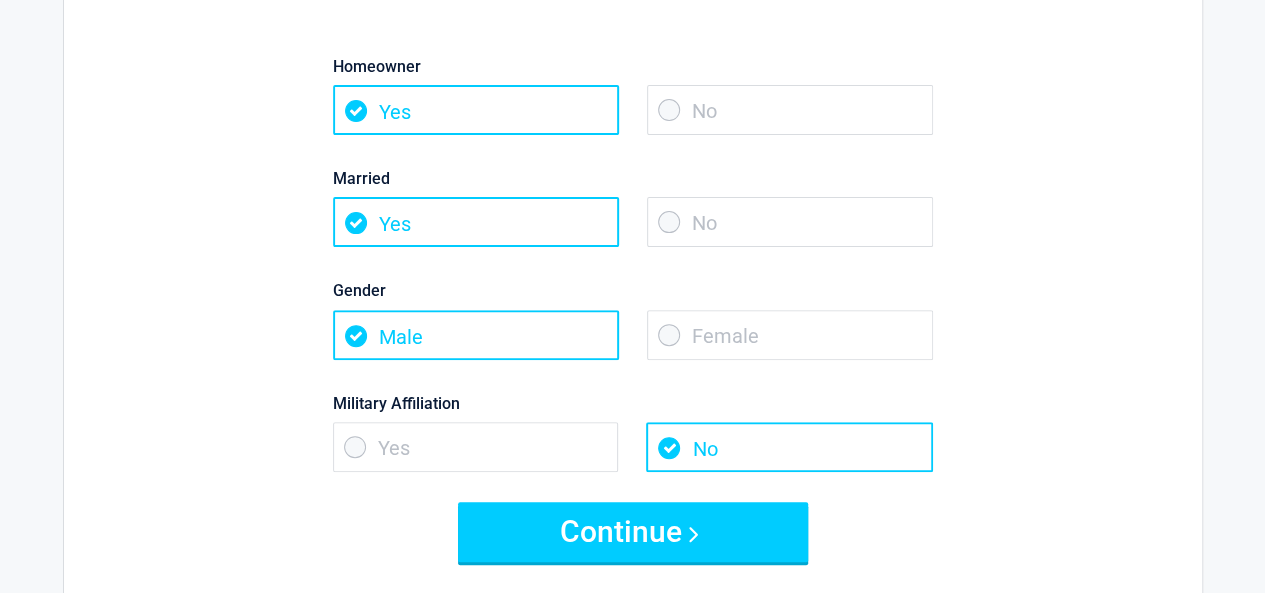 scroll, scrollTop: 192, scrollLeft: 0, axis: vertical 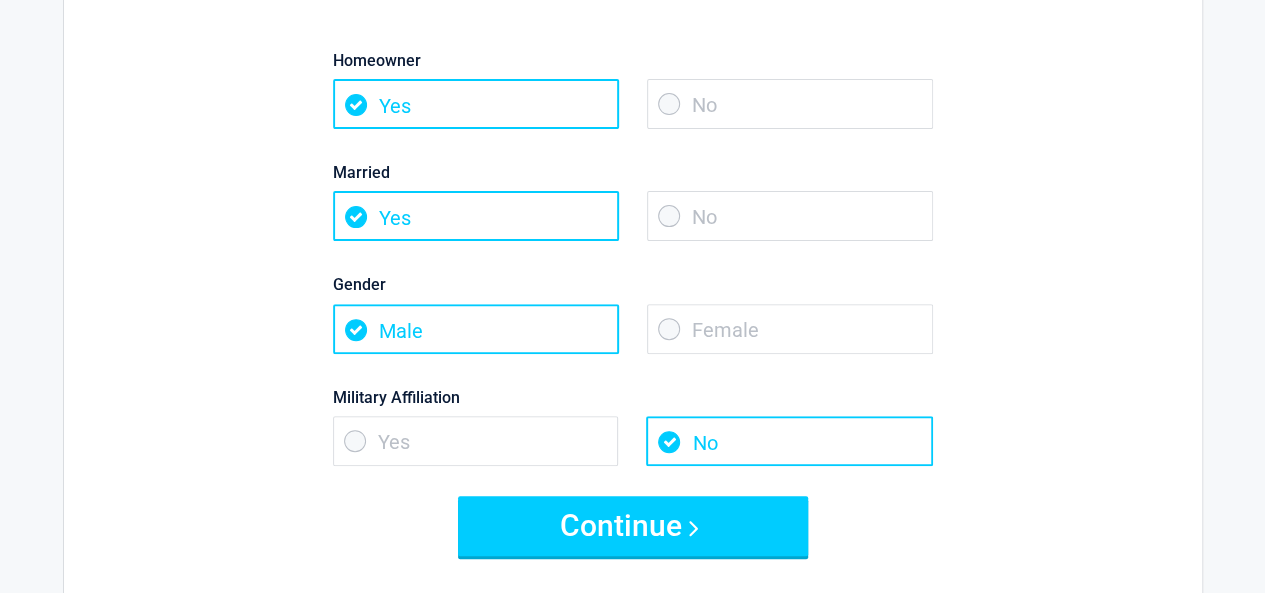 click on "No" at bounding box center [790, 104] 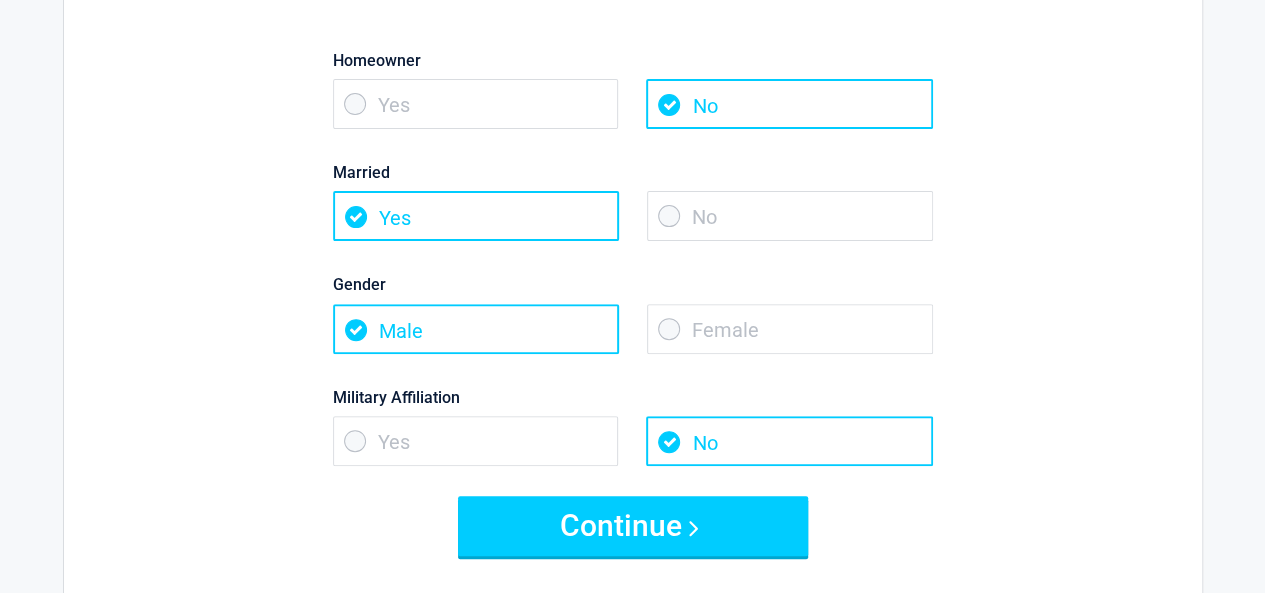 click on "No" at bounding box center [790, 216] 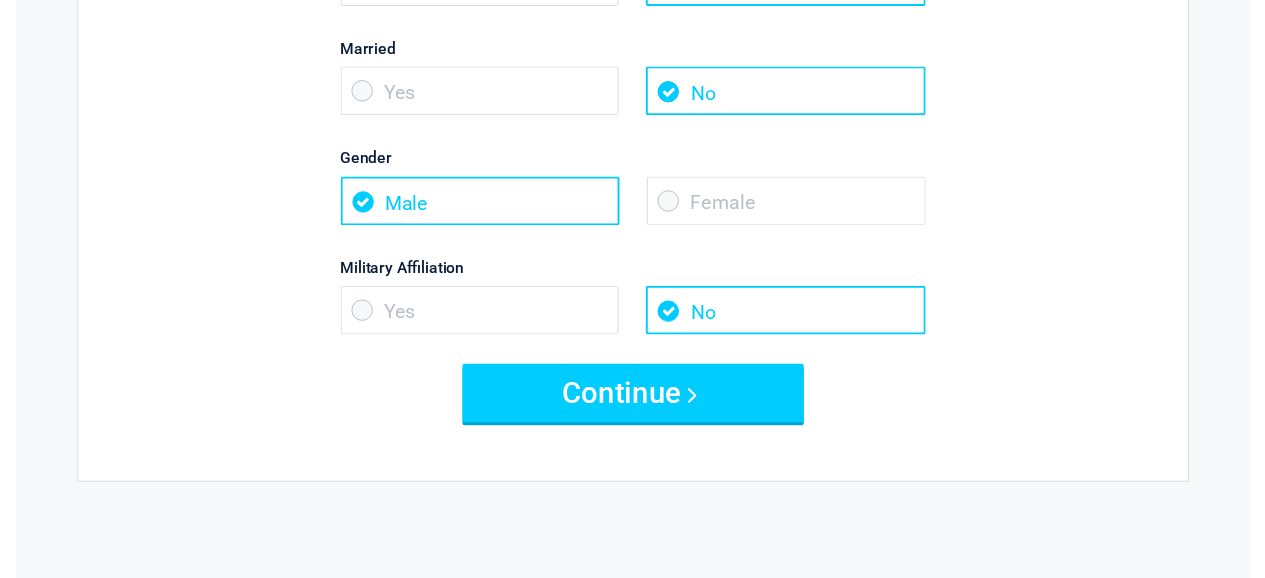 scroll, scrollTop: 316, scrollLeft: 0, axis: vertical 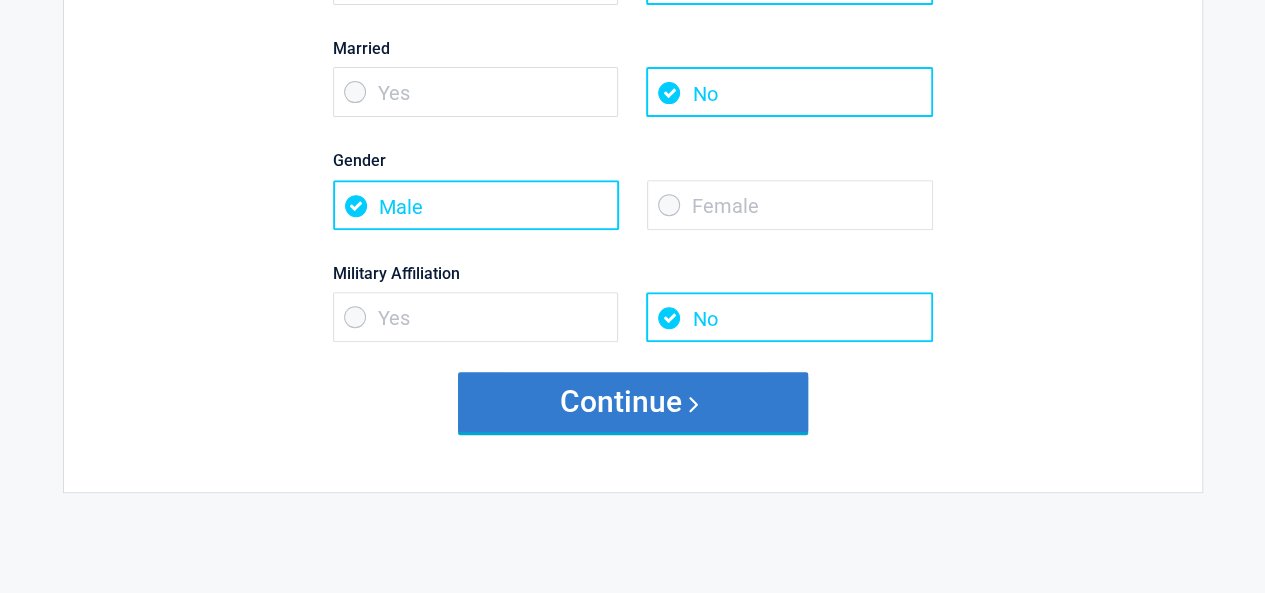 click on "Continue" at bounding box center (633, 402) 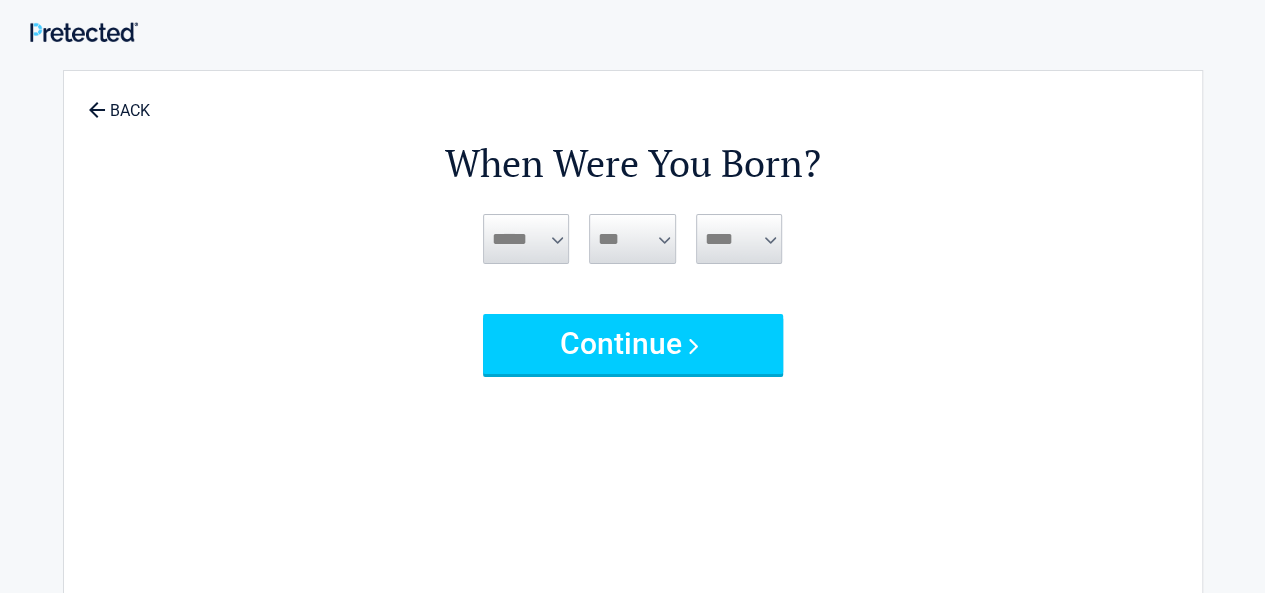 scroll, scrollTop: 0, scrollLeft: 0, axis: both 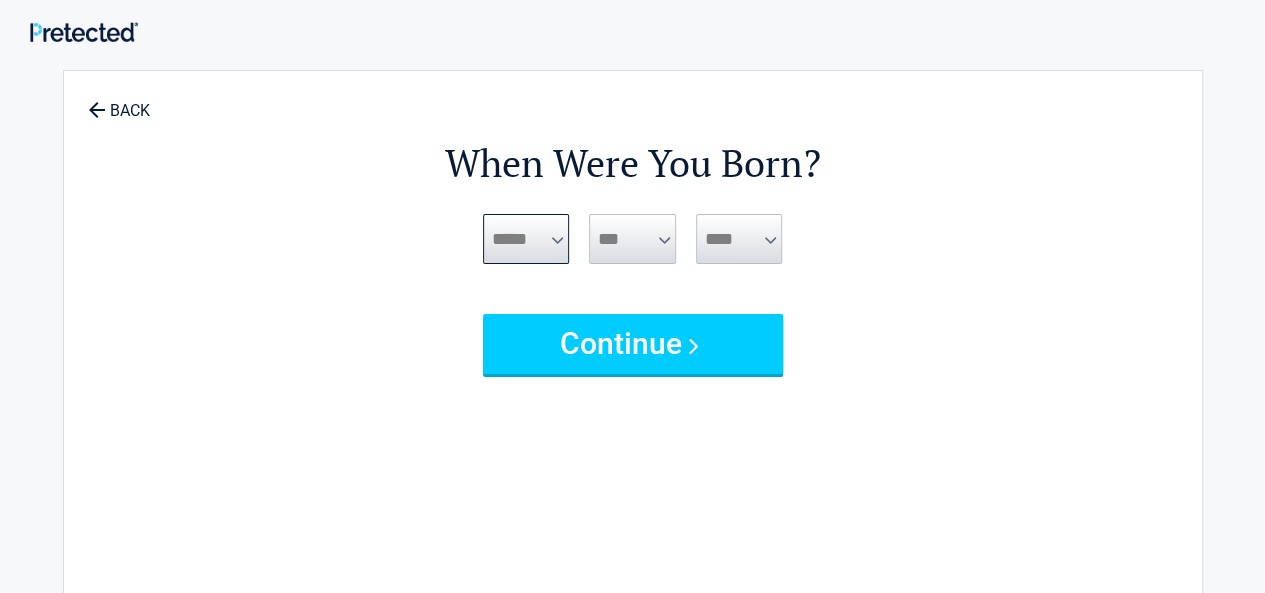 click on "*****
***
***
***
***
***
***
***
***
***
***
***
***" at bounding box center (526, 239) 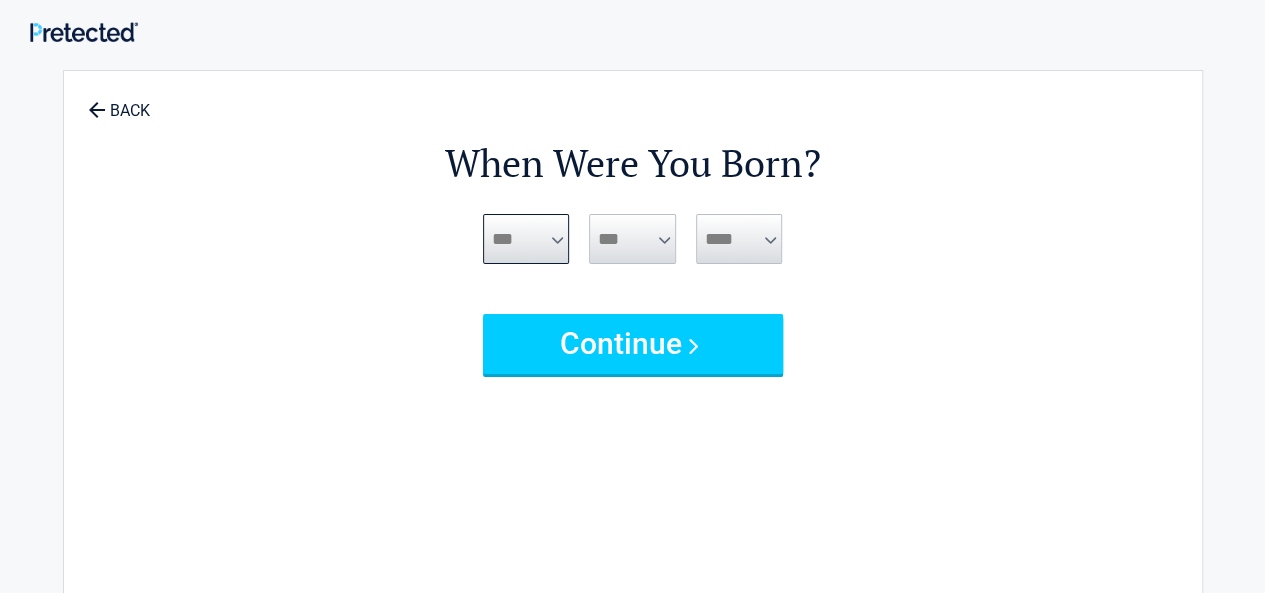 click on "*****
***
***
***
***
***
***
***
***
***
***
***
***" at bounding box center (526, 239) 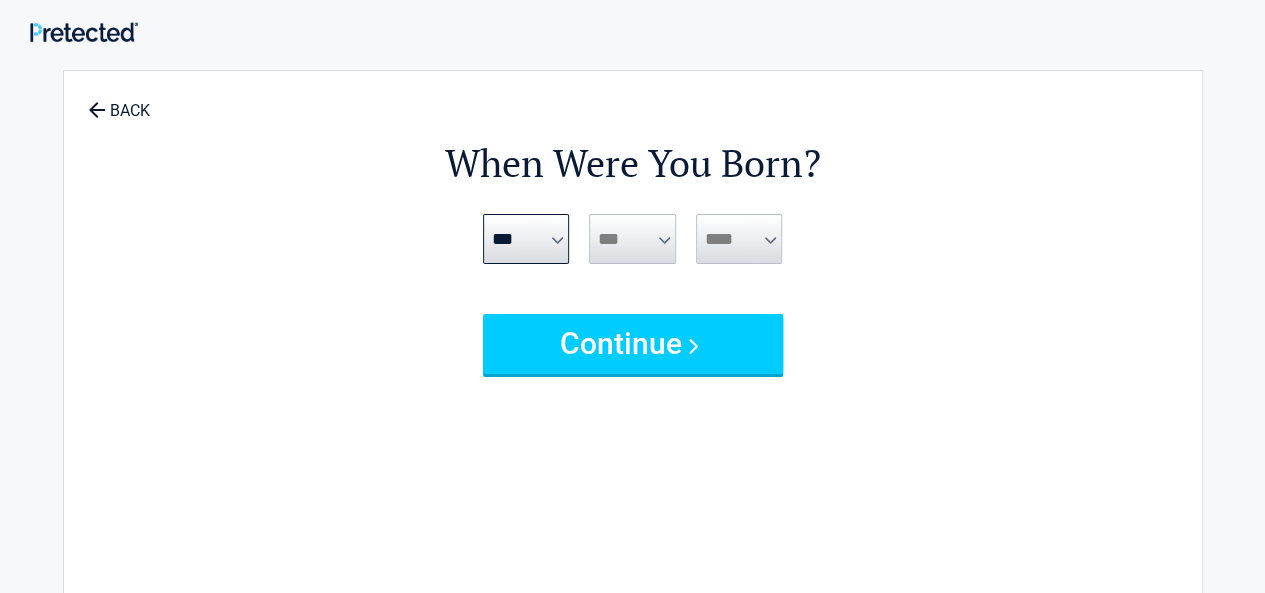 click on "*** * * * * * * * * * ** ** ** ** ** ** ** ** ** ** ** ** ** ** ** ** ** ** ** ** ** **" at bounding box center [632, 239] 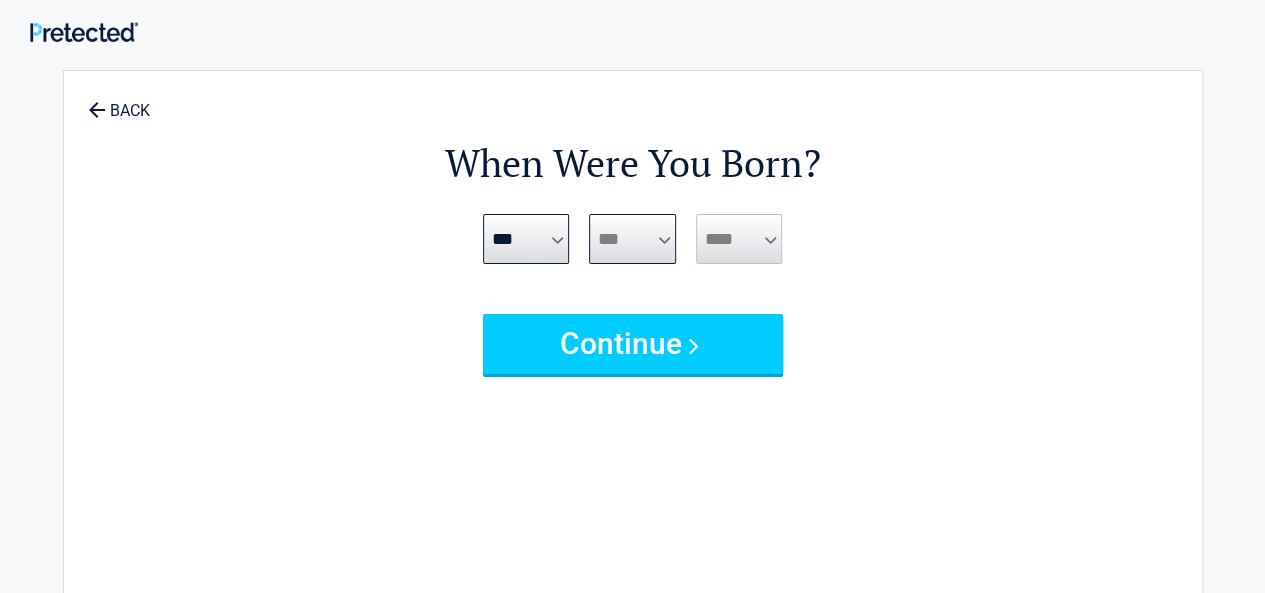 click on "*** * * * * * * * * * ** ** ** ** ** ** ** ** ** ** ** ** ** ** ** ** ** ** ** ** ** **" at bounding box center [632, 239] 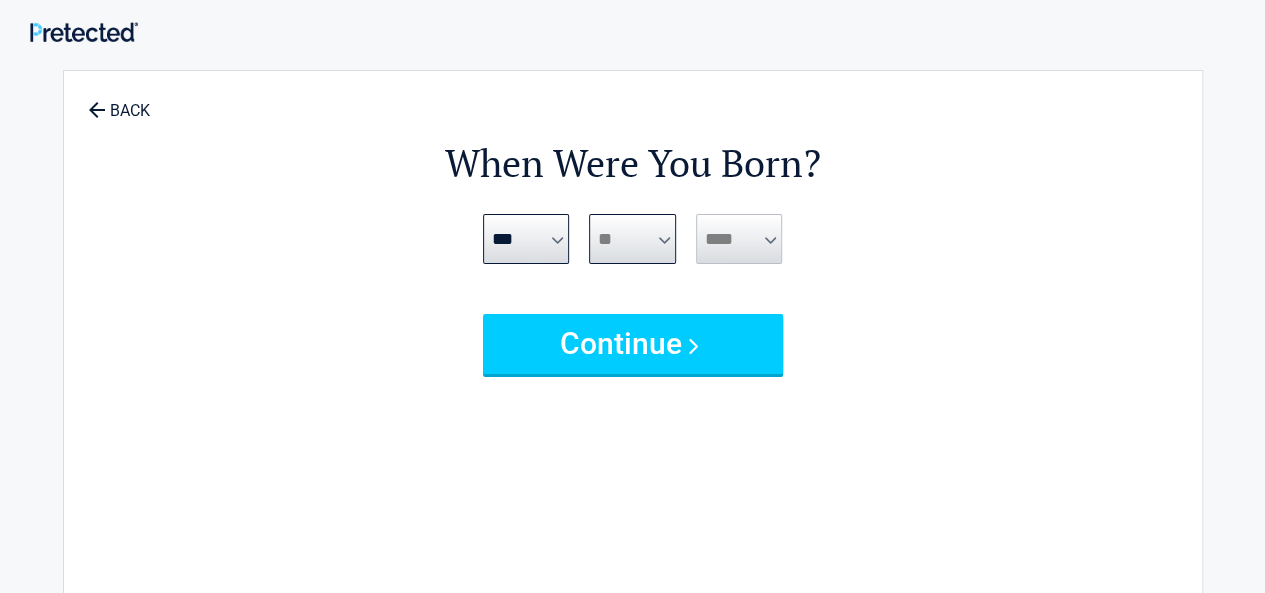click on "*** * * * * * * * * * ** ** ** ** ** ** ** ** ** ** ** ** ** ** ** ** ** ** ** ** ** **" at bounding box center [632, 239] 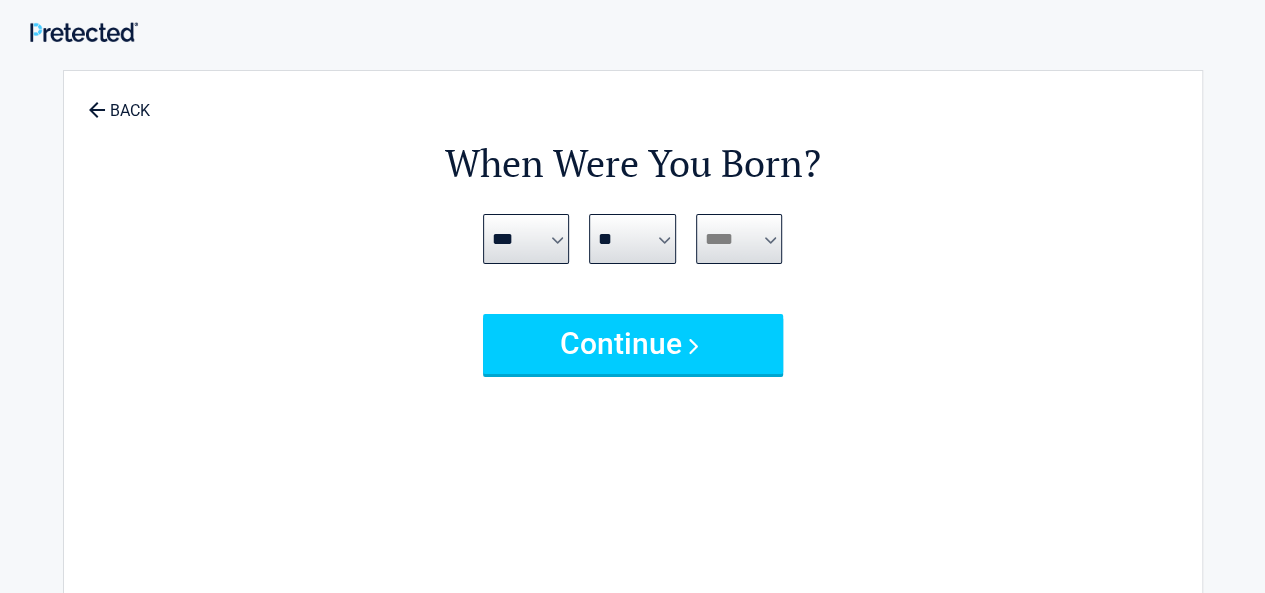 click on "****
****
****
****
****
****
****
****
****
****
****
****
****
****
****
****
****
****
****
****
****
****
****
****
****
****
****
****
****
****
****
****
****
****
****
****
****
****
****
****
****
****
****
****
****
****
****
****
****
****
****
****
****
****
****
****
****
****
****
****
****
****
****
****" at bounding box center [739, 239] 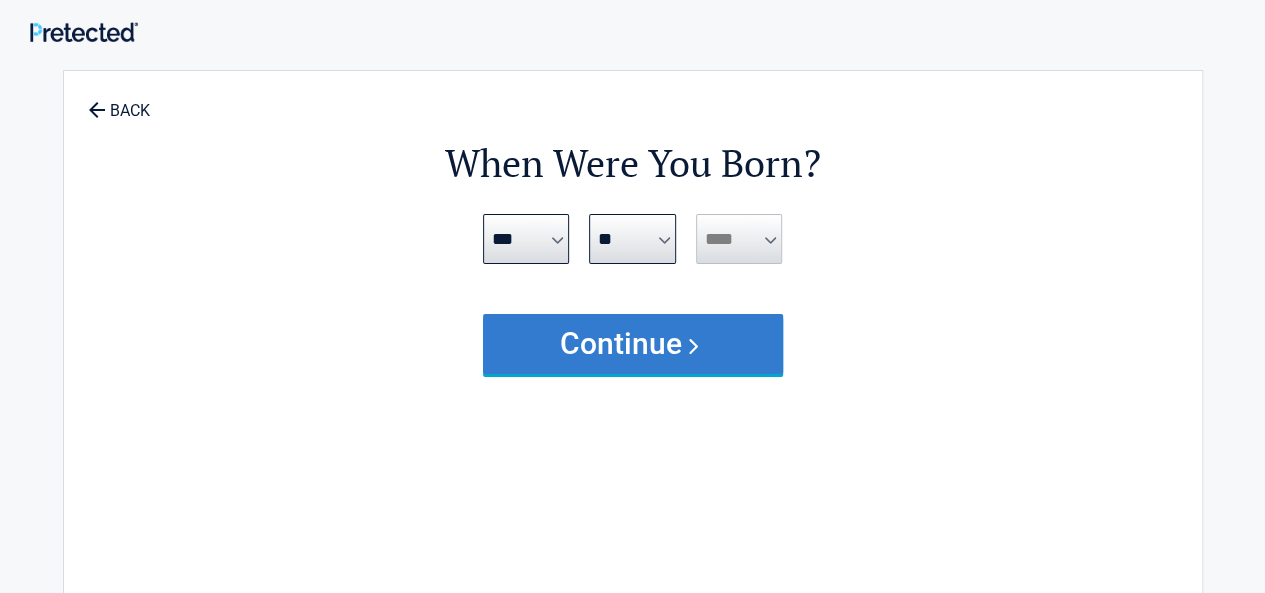 click on "Continue" at bounding box center (633, 344) 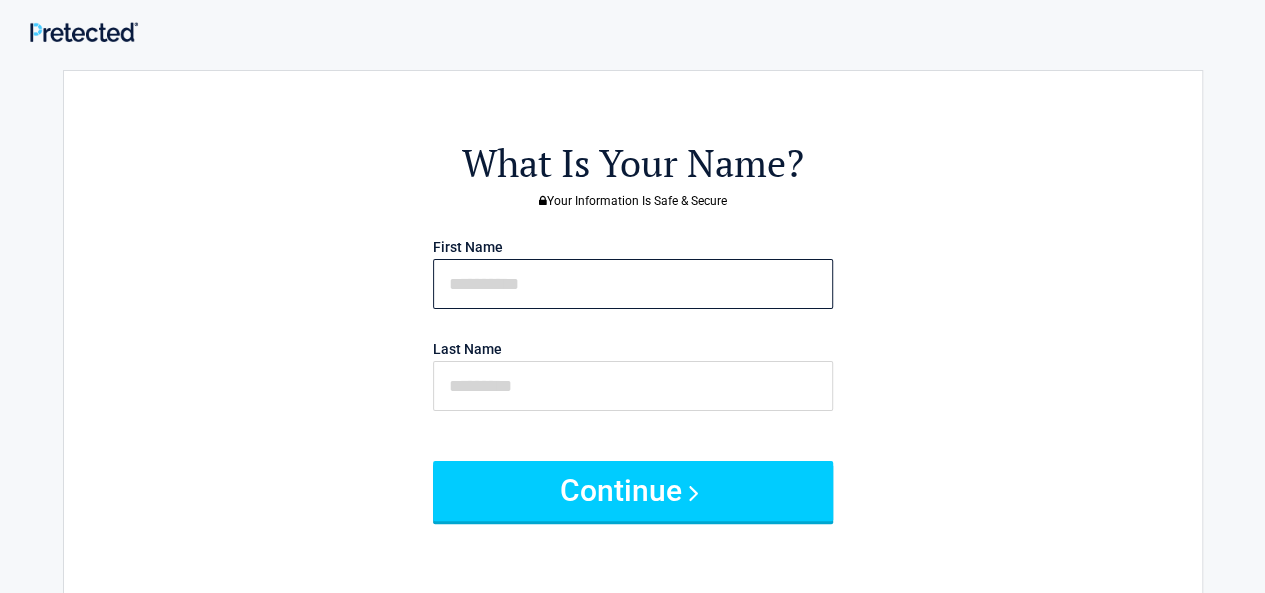 click at bounding box center (633, 284) 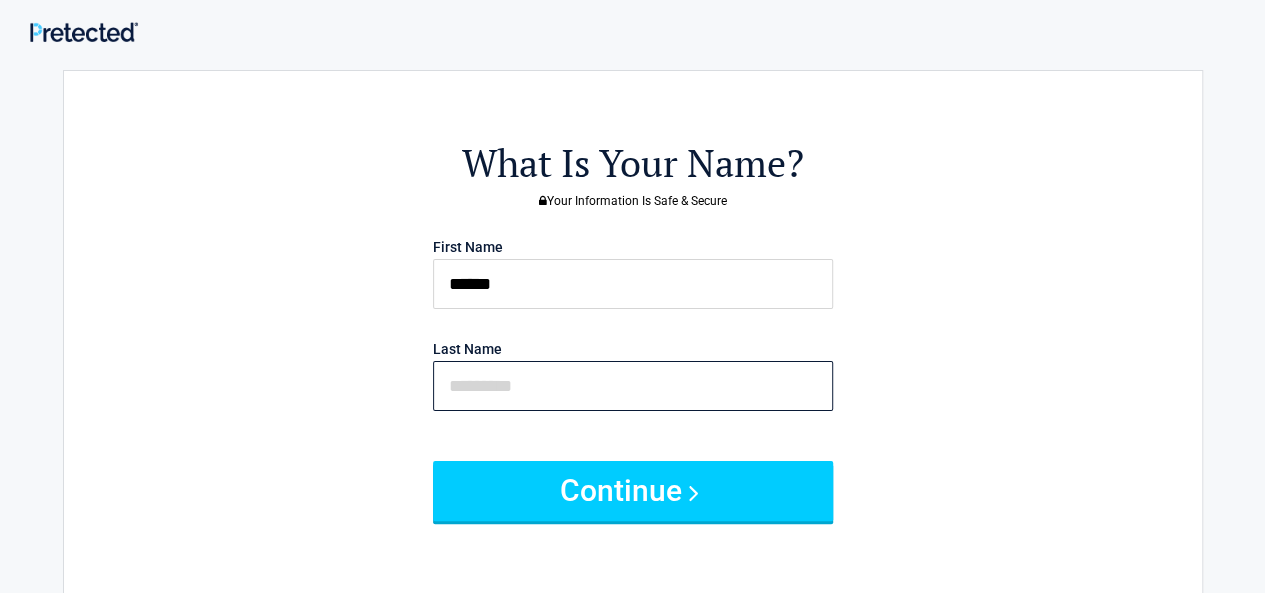 type on "******" 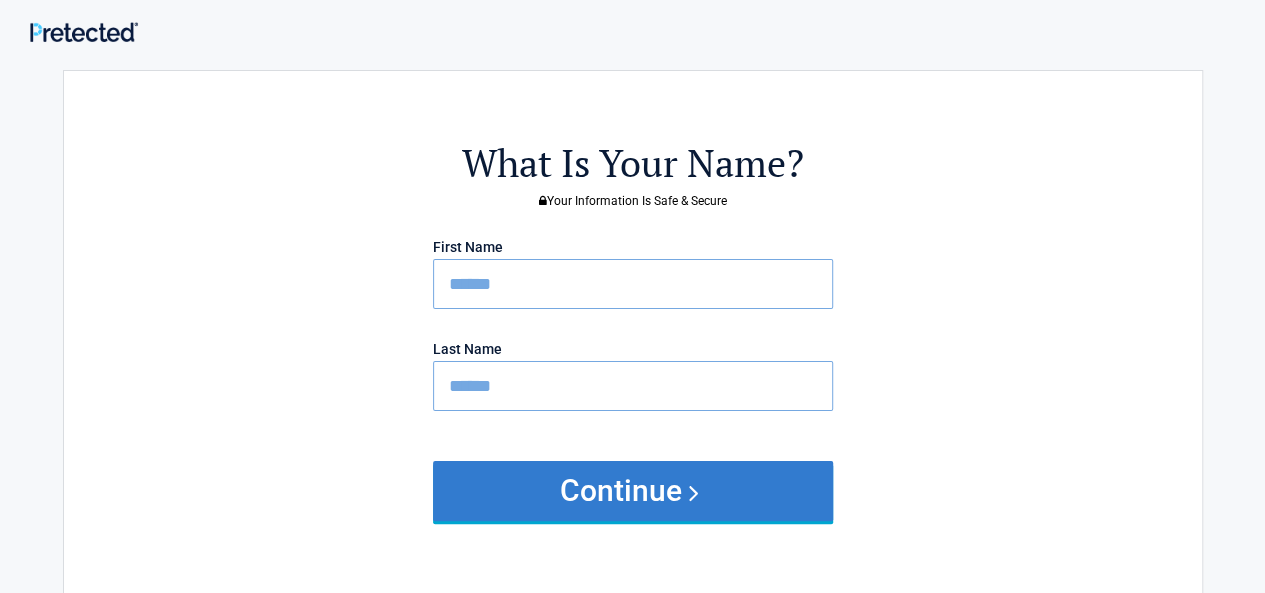 click on "Continue" at bounding box center (633, 491) 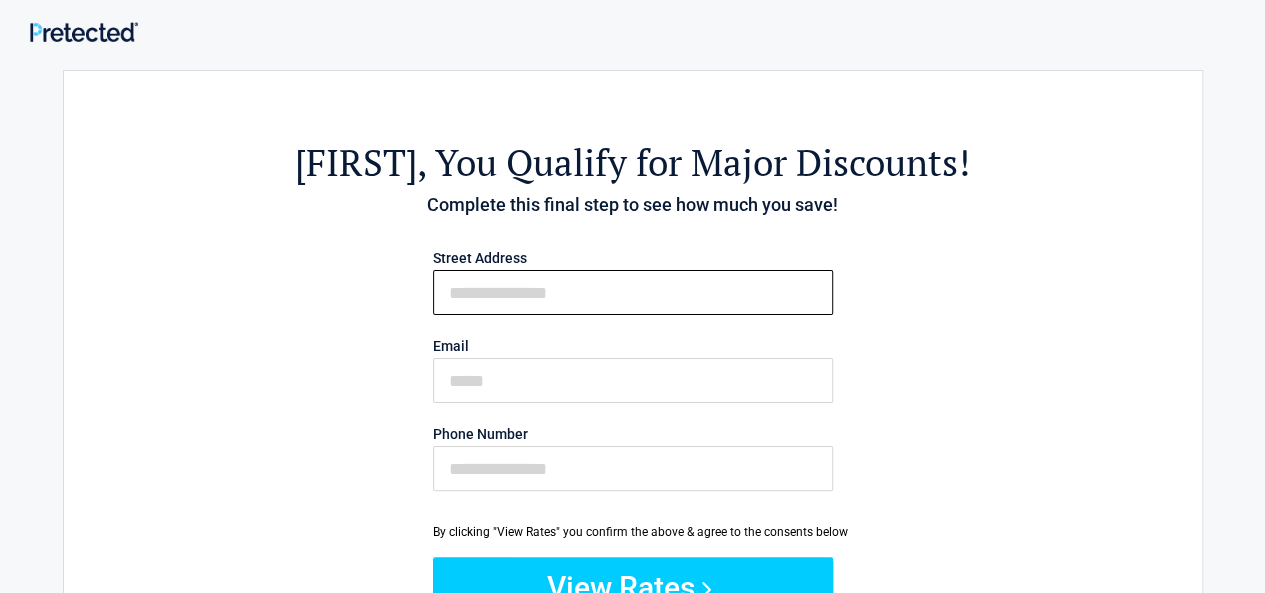 click on "First Name" at bounding box center (633, 292) 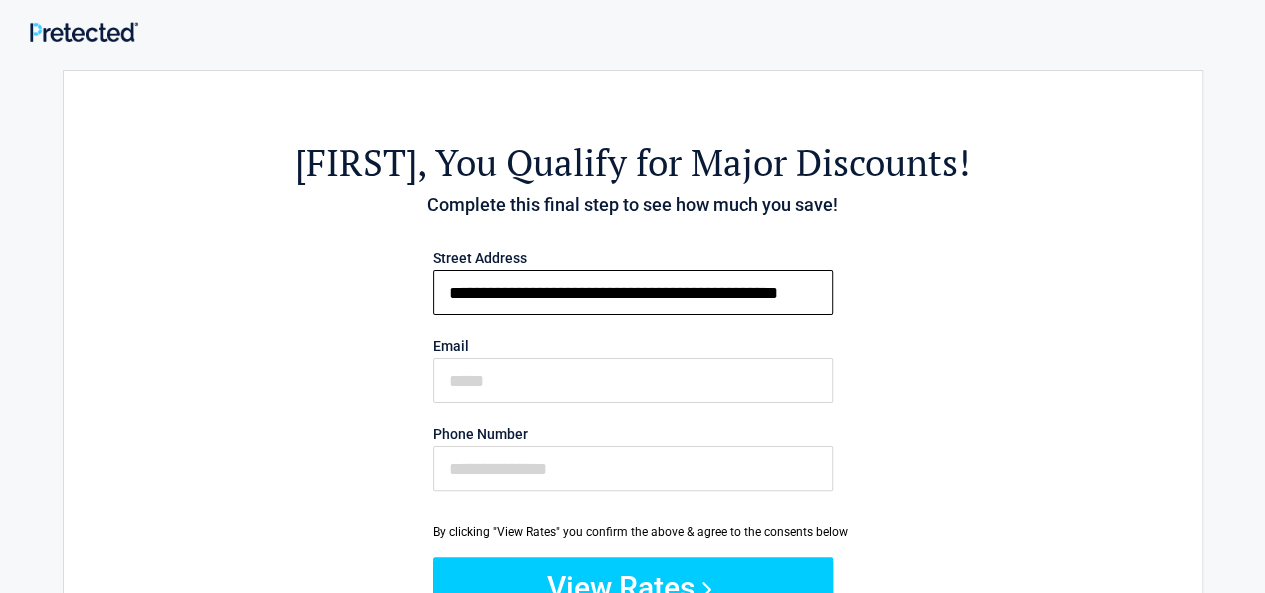 click on "**********" at bounding box center [633, 292] 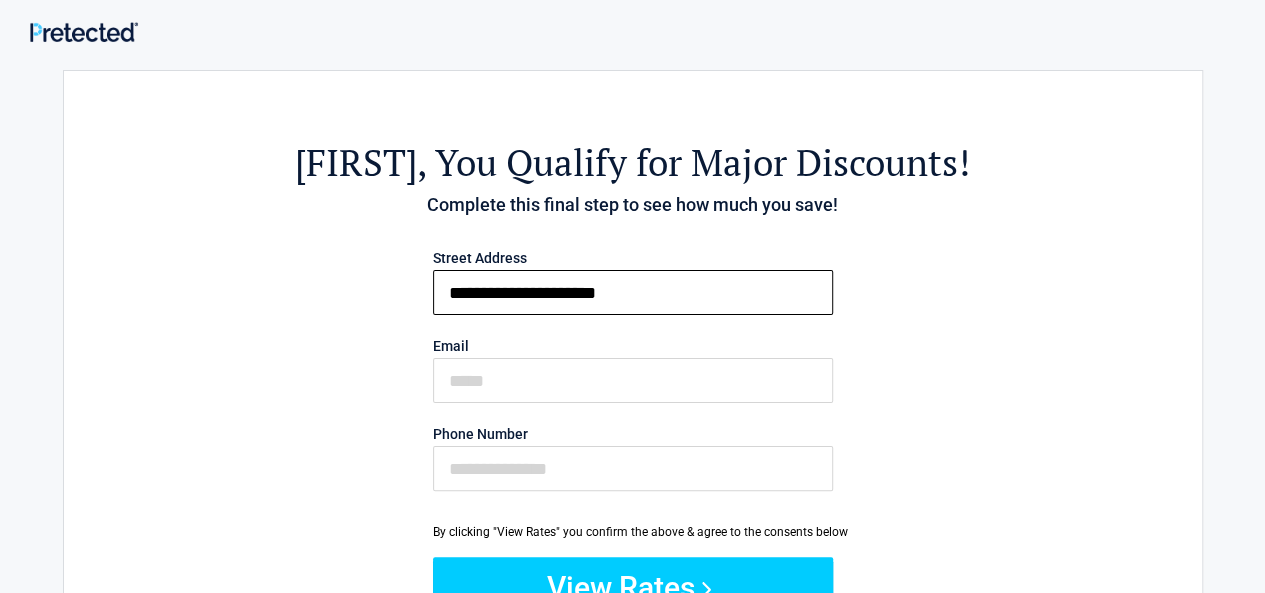 type on "**********" 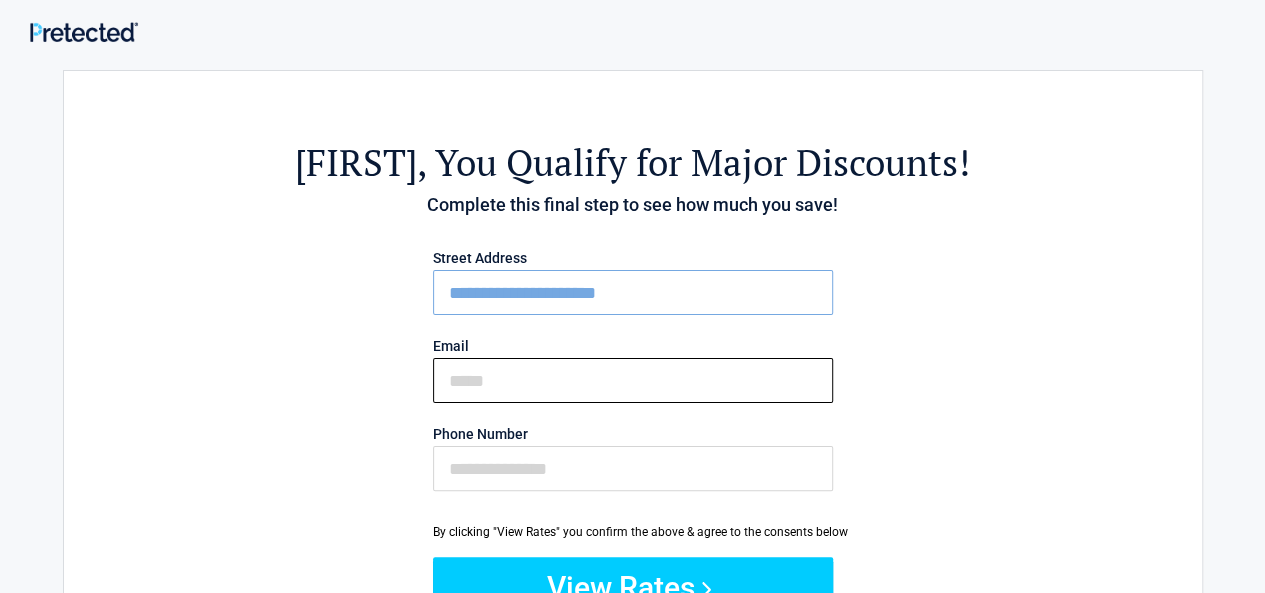 click on "Email" at bounding box center (633, 380) 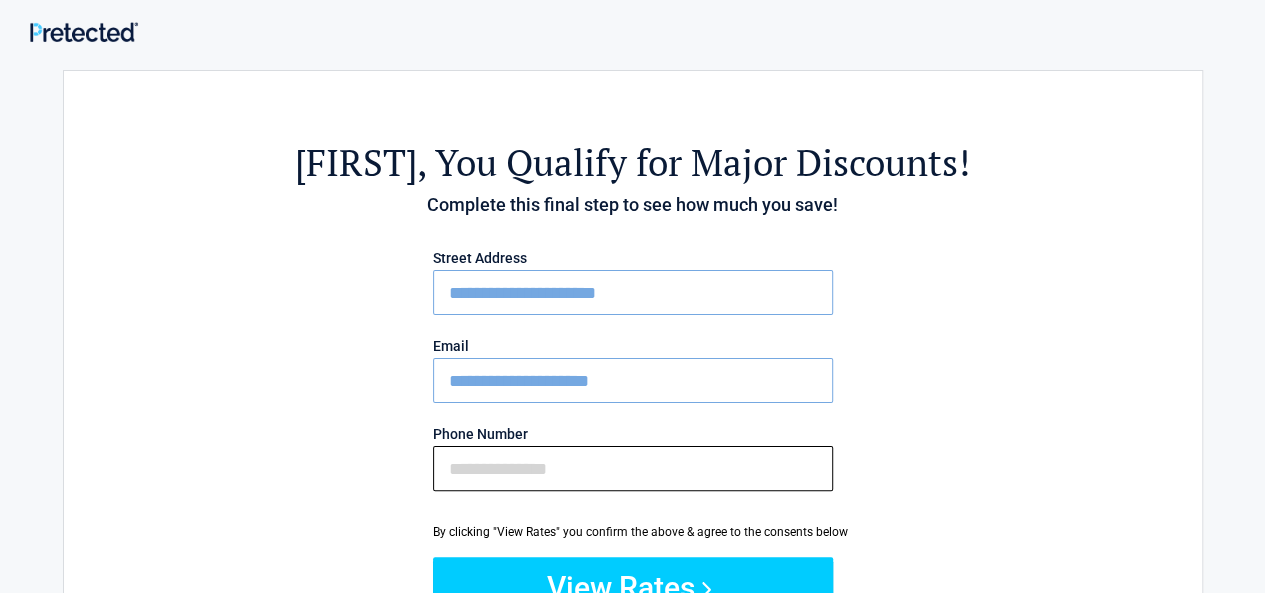 click on "Phone Number" at bounding box center [633, 468] 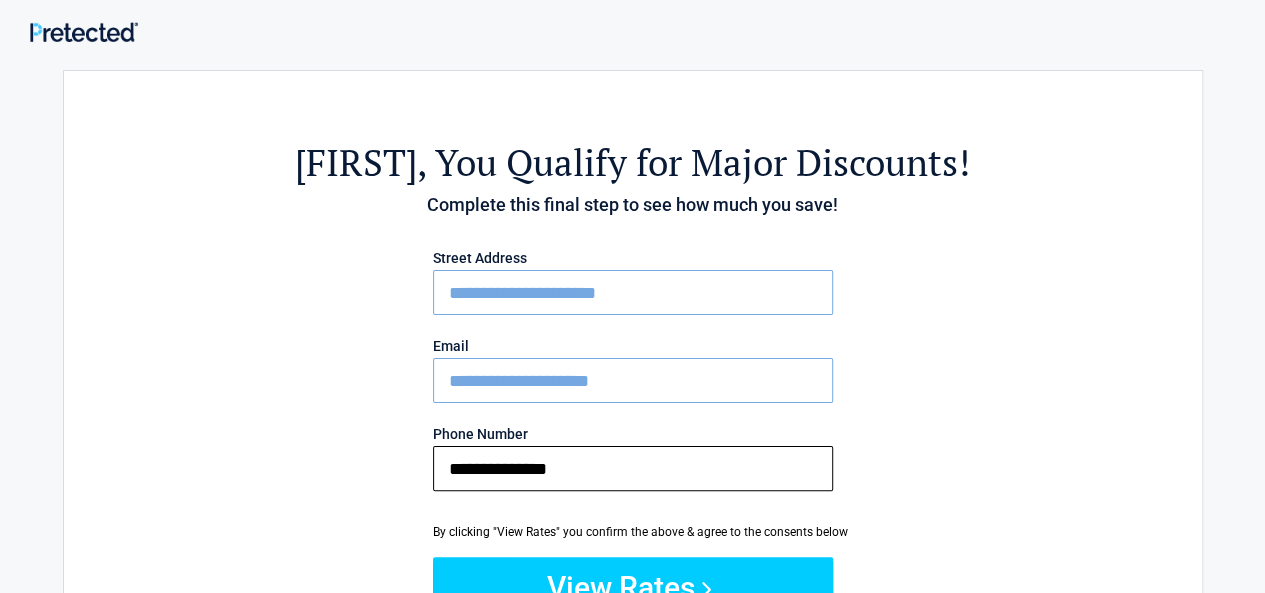 scroll, scrollTop: 134, scrollLeft: 0, axis: vertical 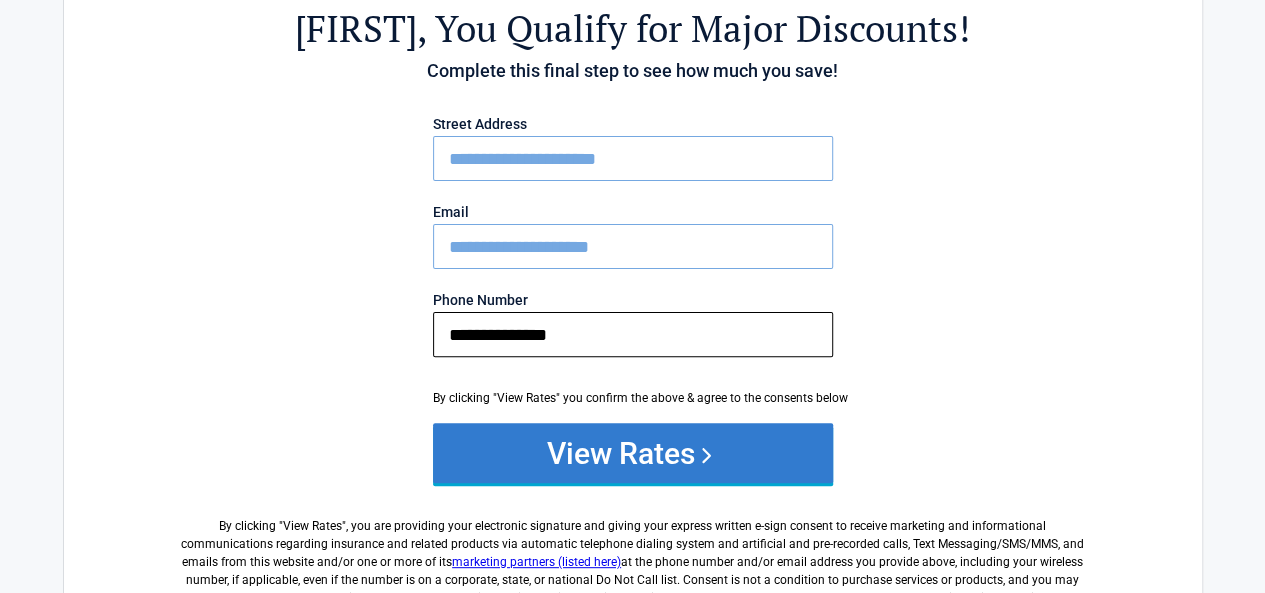 type on "**********" 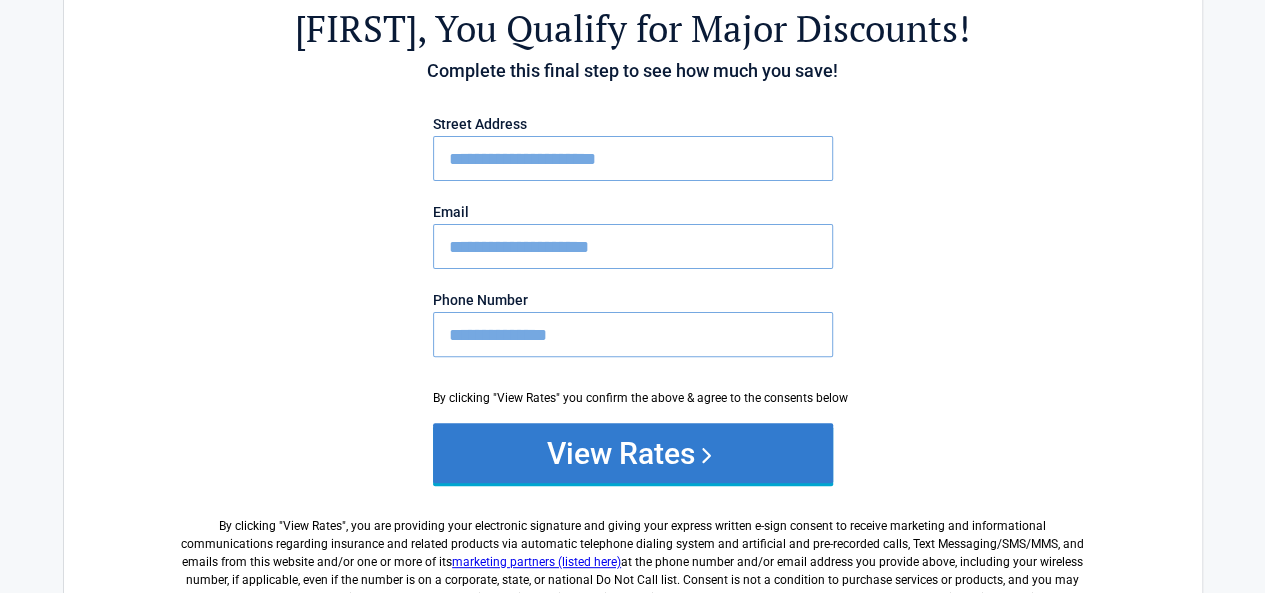click on "View Rates" at bounding box center [633, 453] 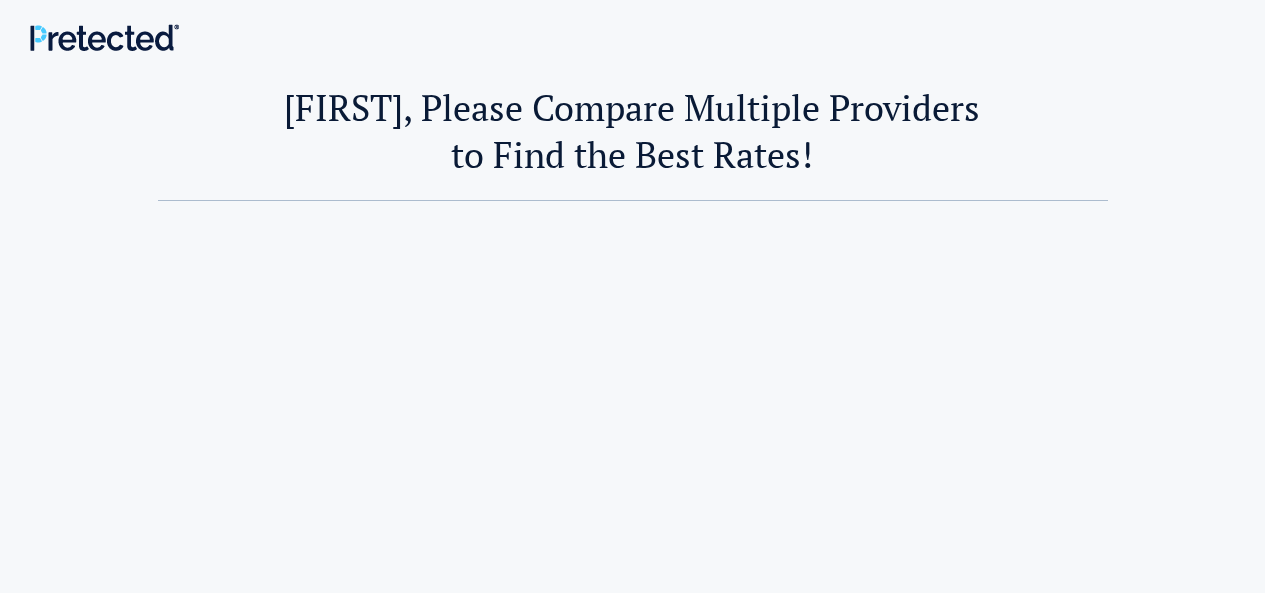 scroll, scrollTop: 0, scrollLeft: 0, axis: both 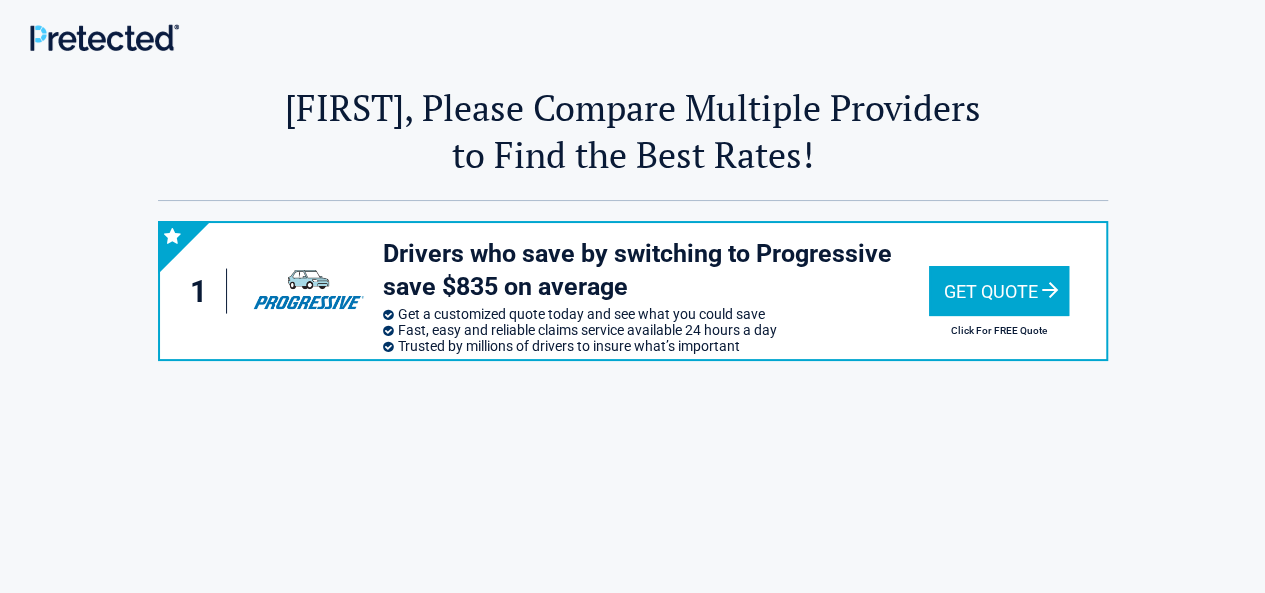 click on "Get Quote" at bounding box center (999, 291) 